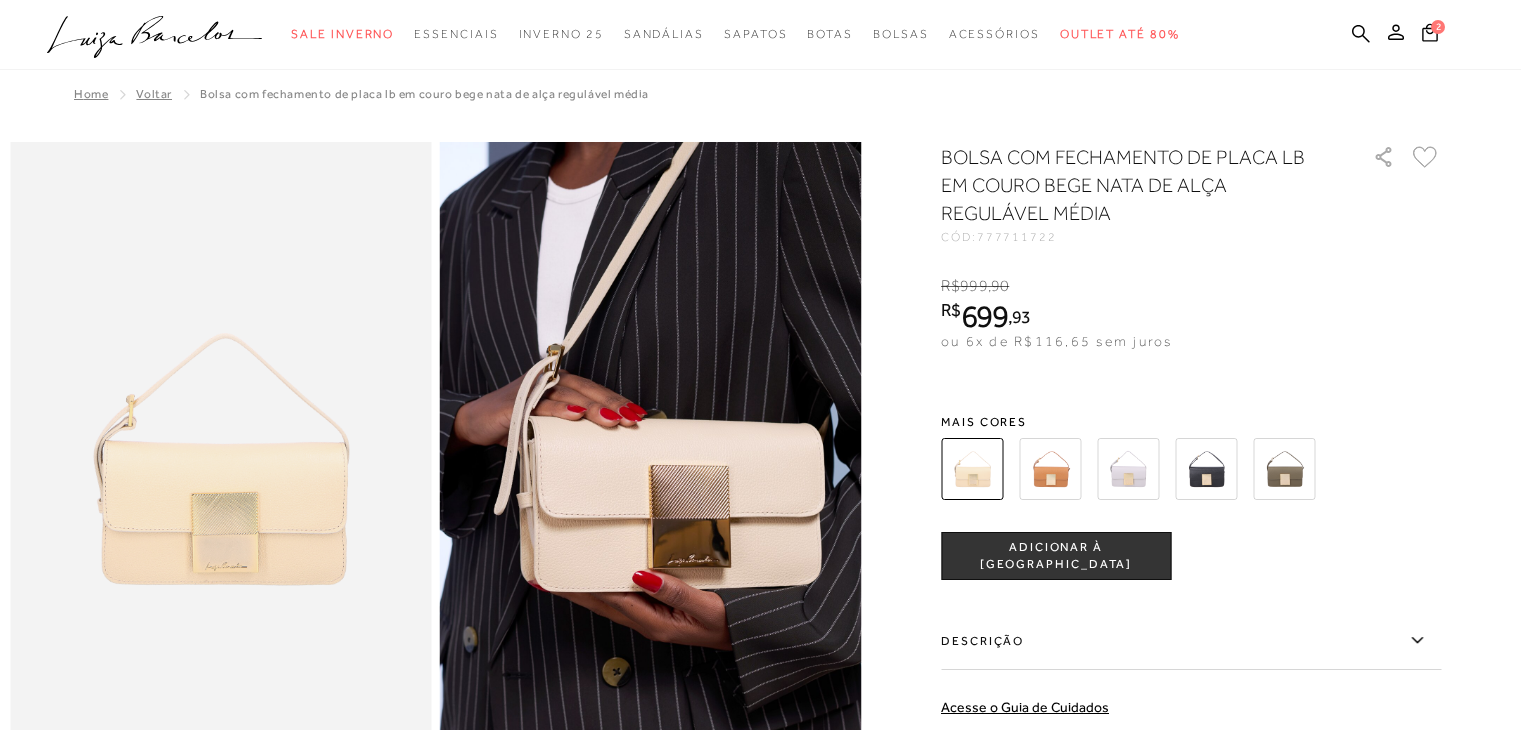scroll, scrollTop: 0, scrollLeft: 0, axis: both 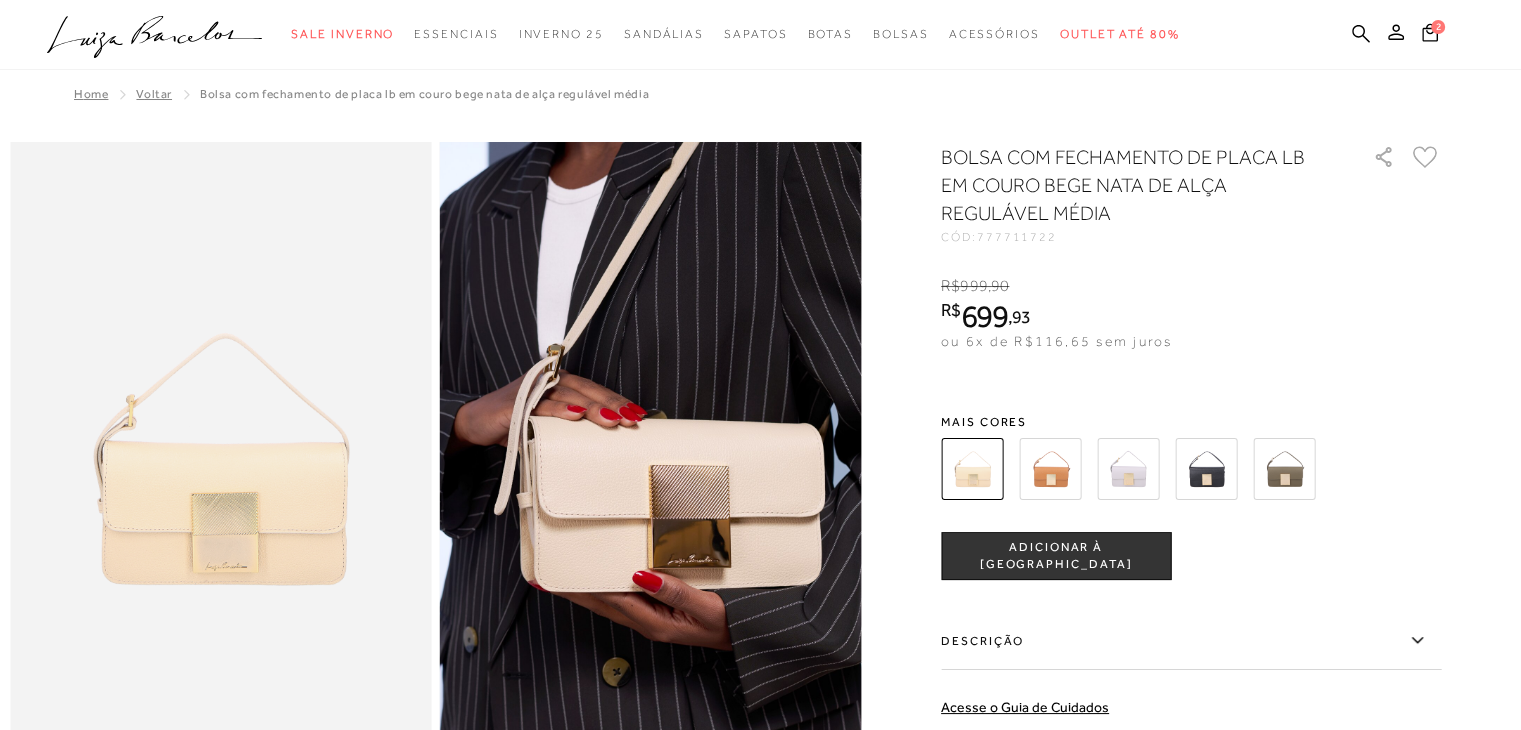 click at bounding box center (1050, 469) 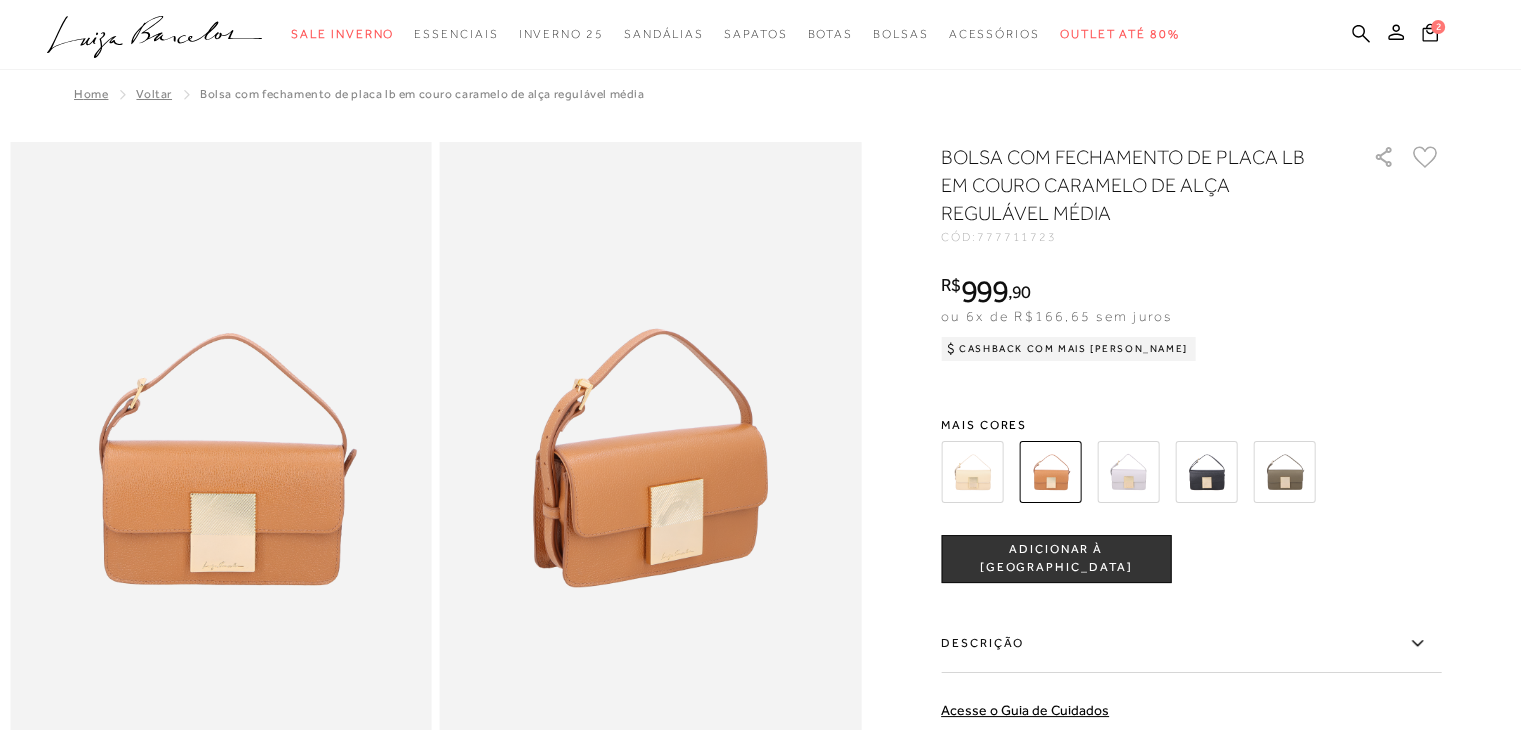 click at bounding box center (972, 472) 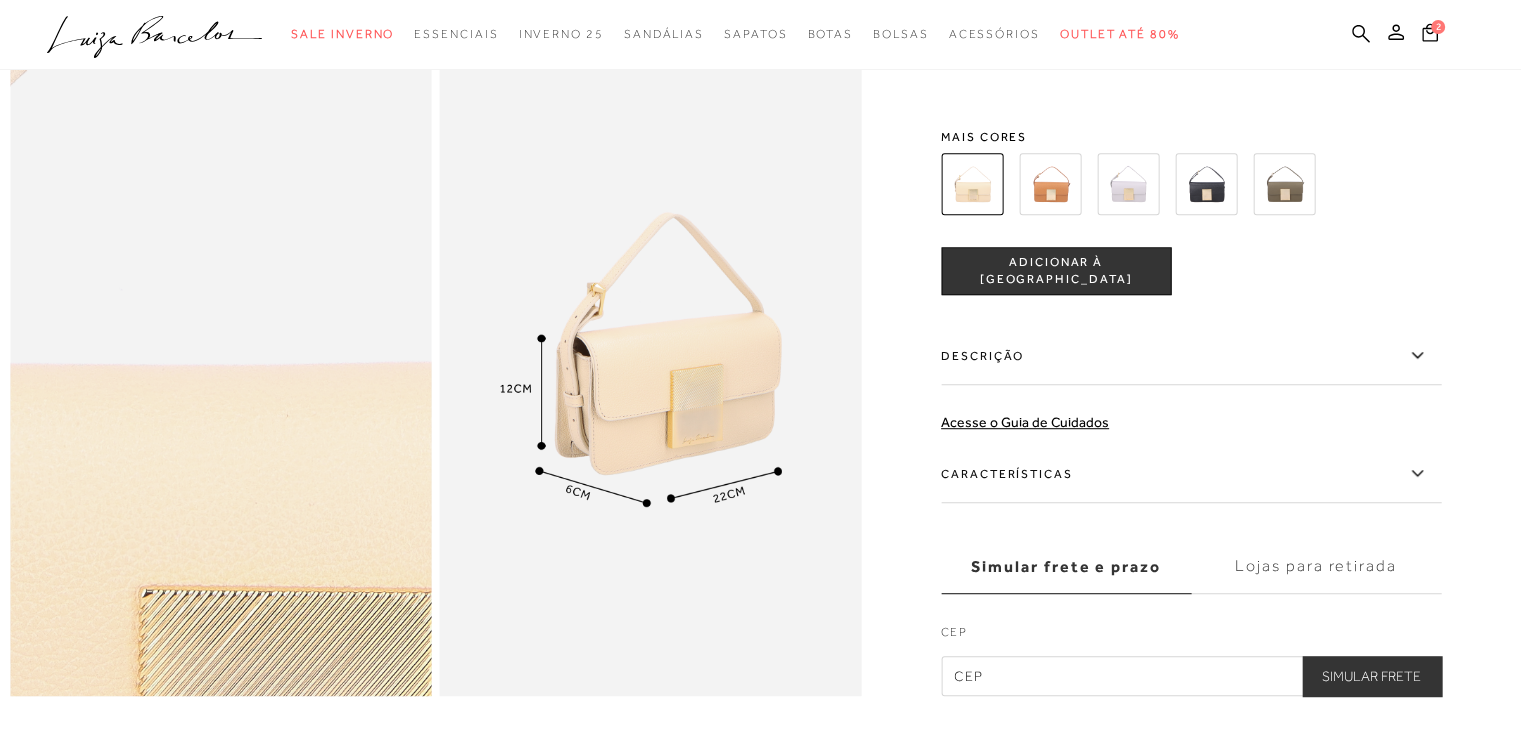 scroll, scrollTop: 1200, scrollLeft: 0, axis: vertical 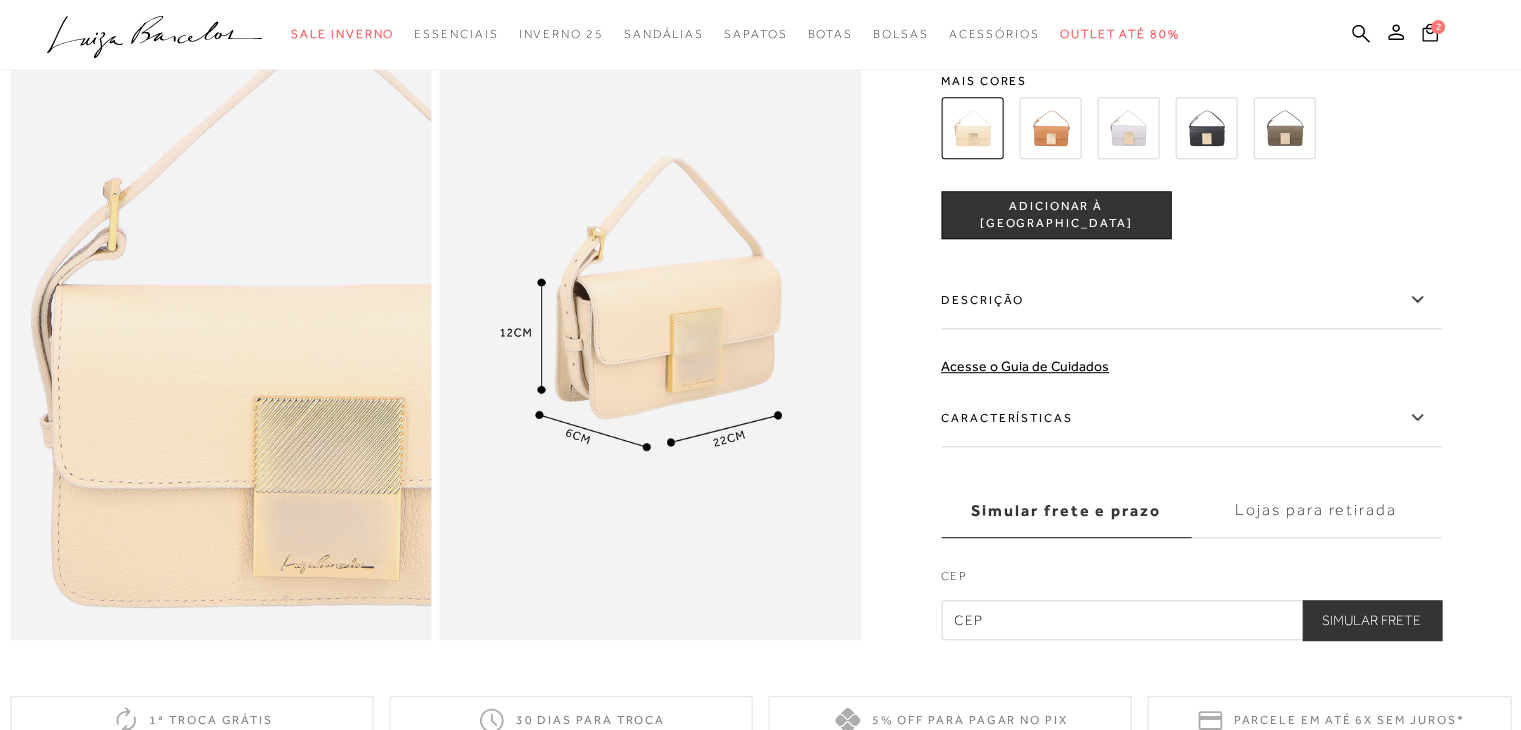 click at bounding box center [1128, 128] 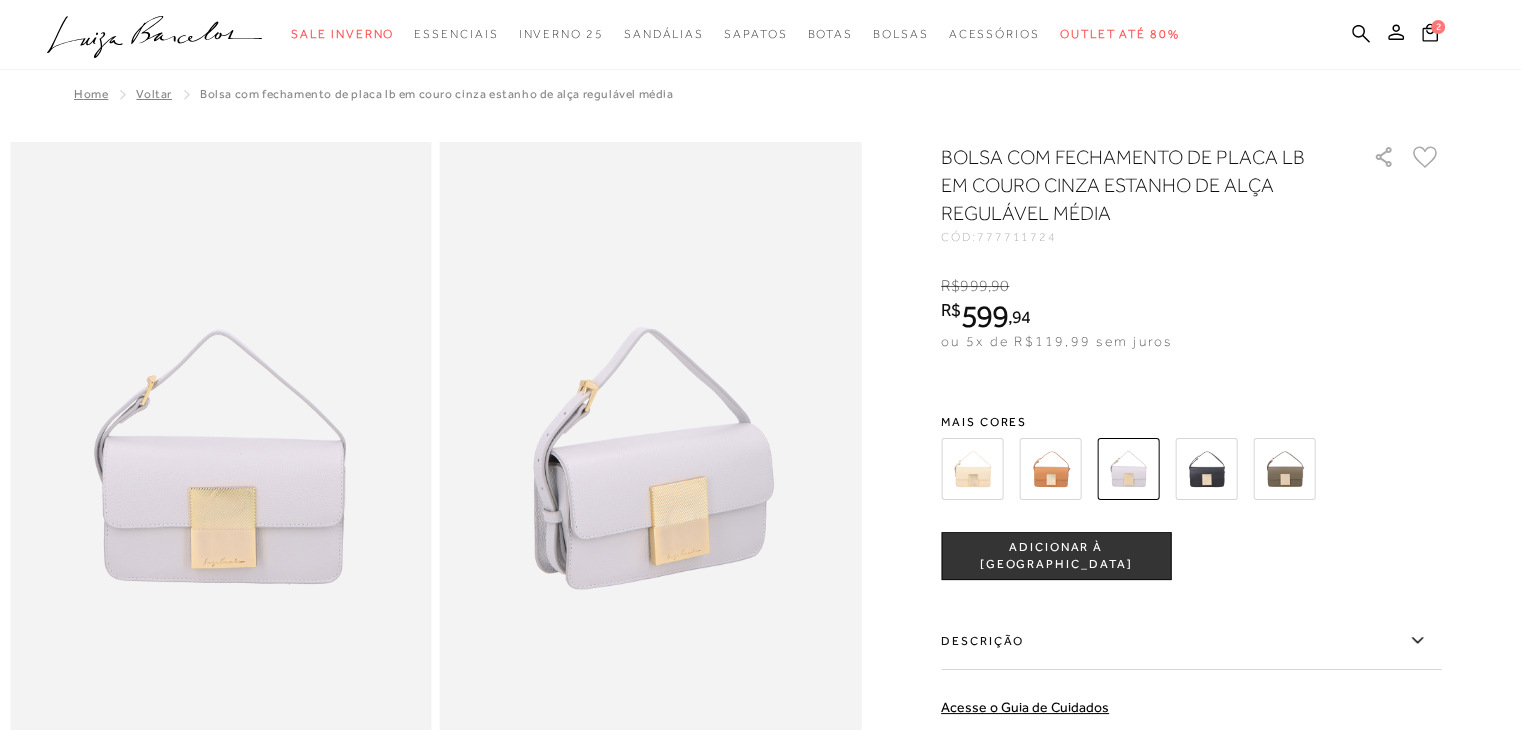 click at bounding box center (972, 469) 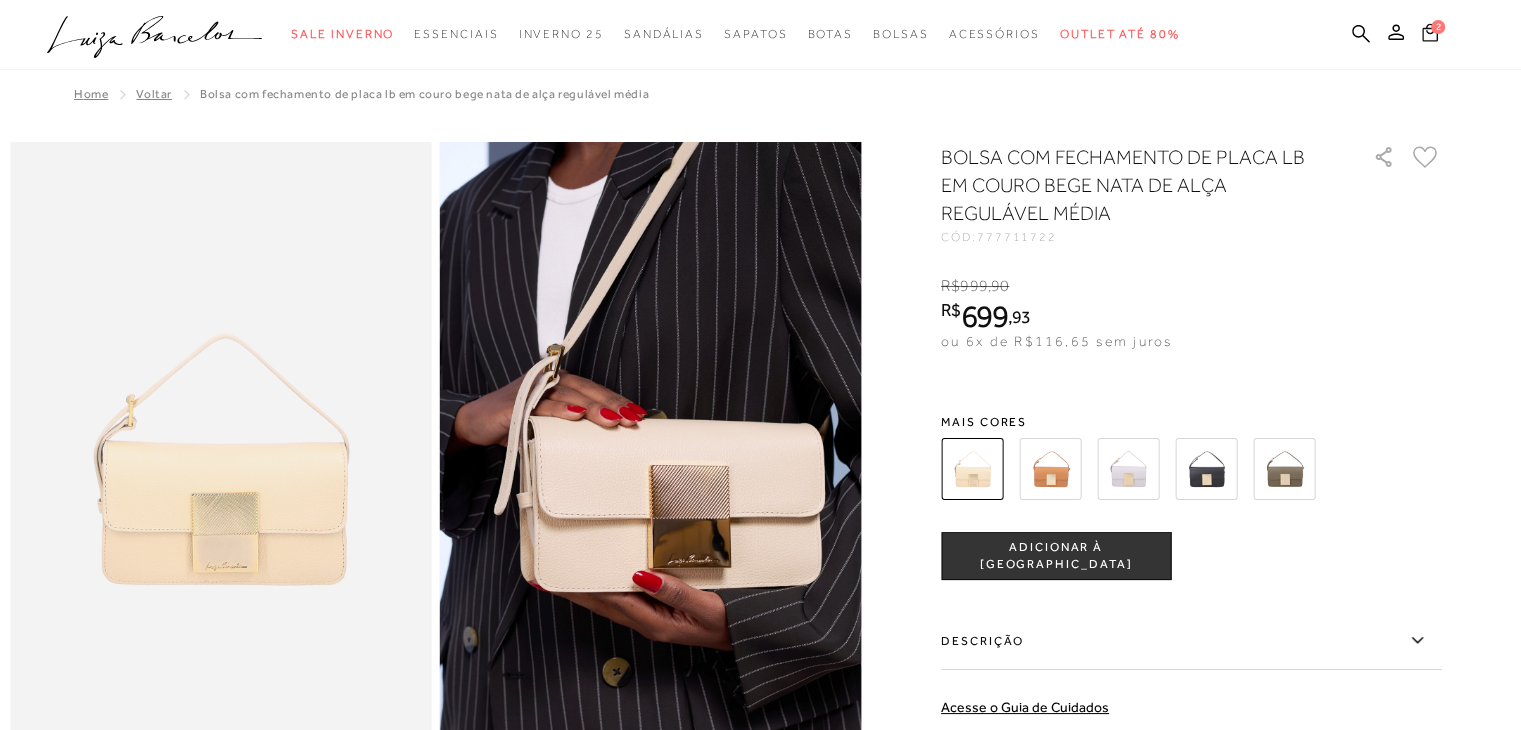 click on "2" at bounding box center [1438, 27] 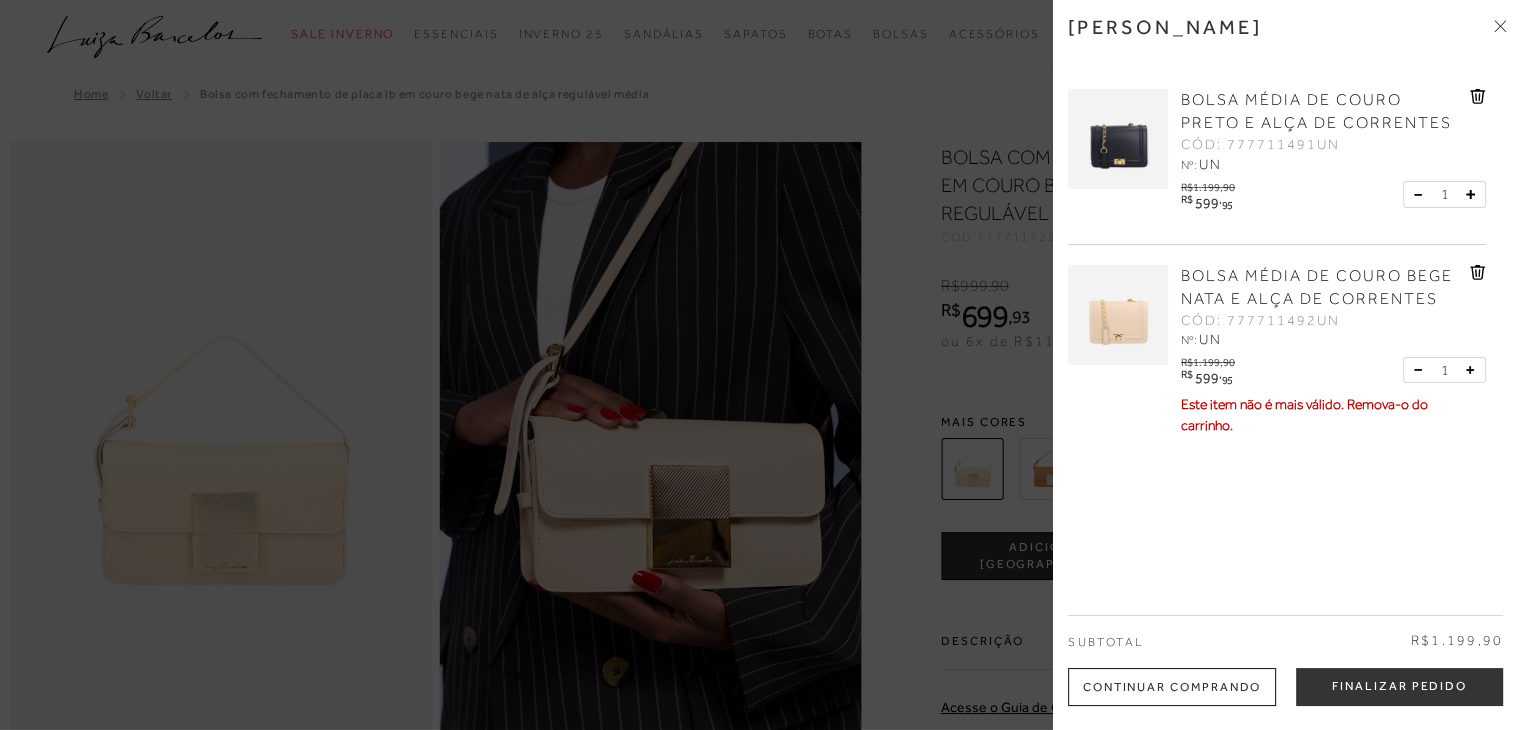 click 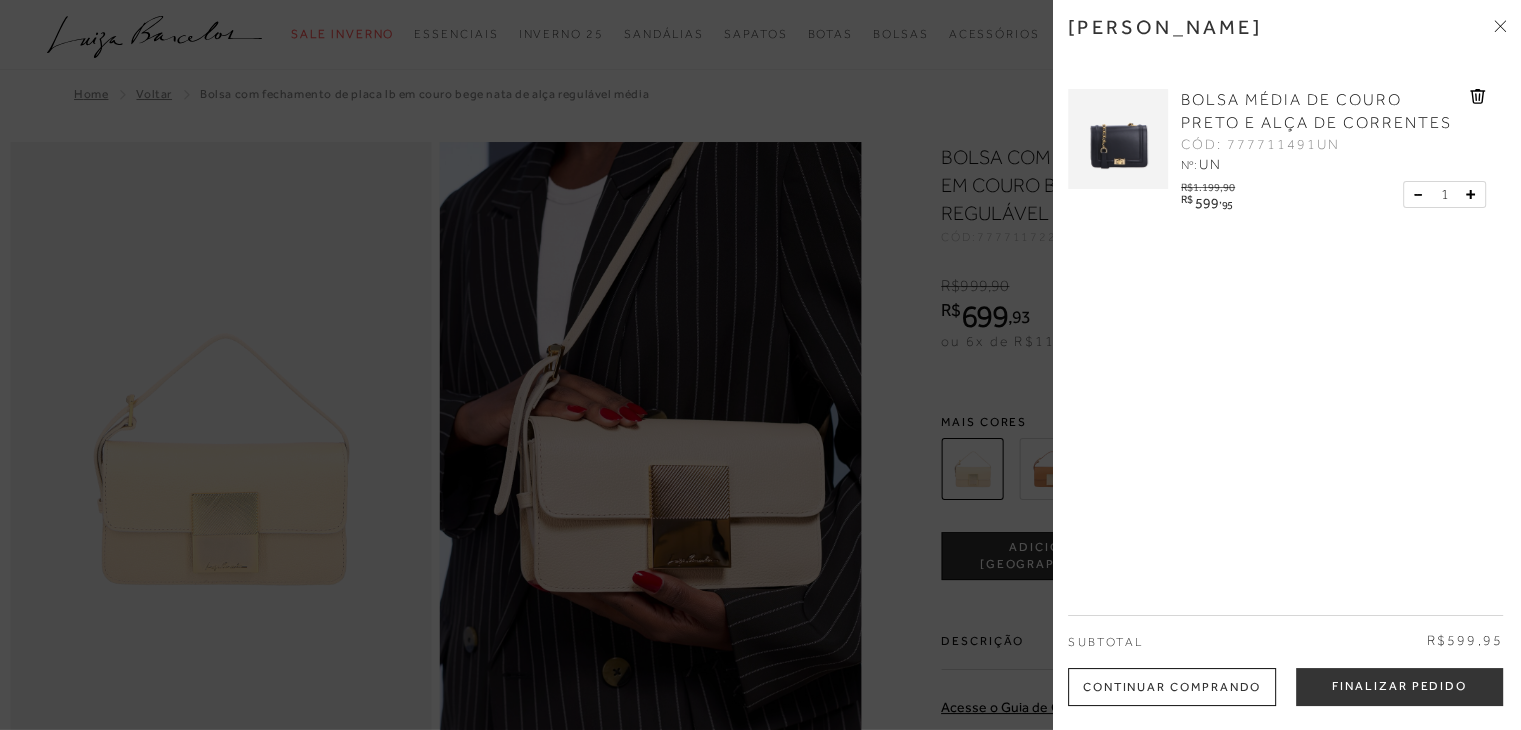 click at bounding box center [760, 365] 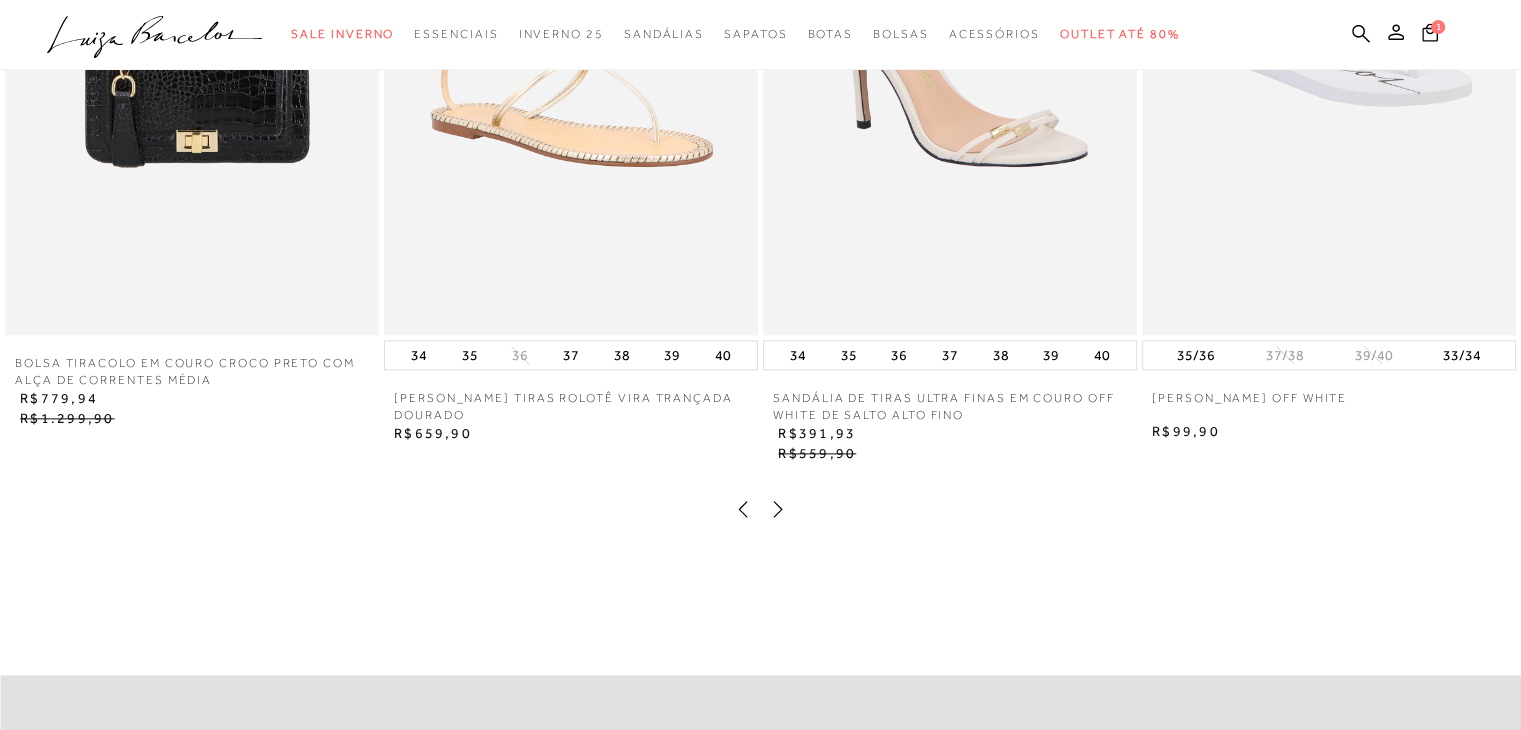 scroll, scrollTop: 2400, scrollLeft: 0, axis: vertical 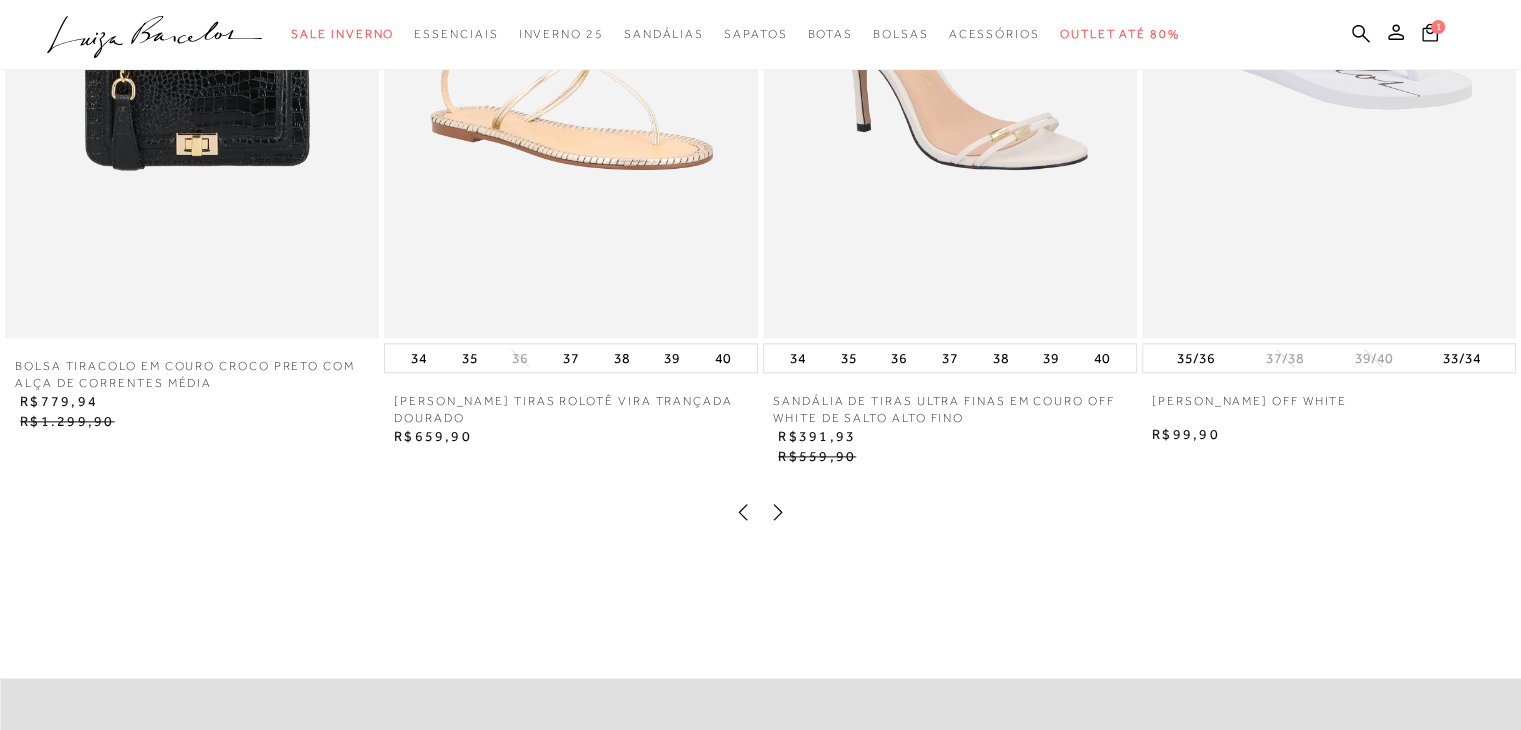 click 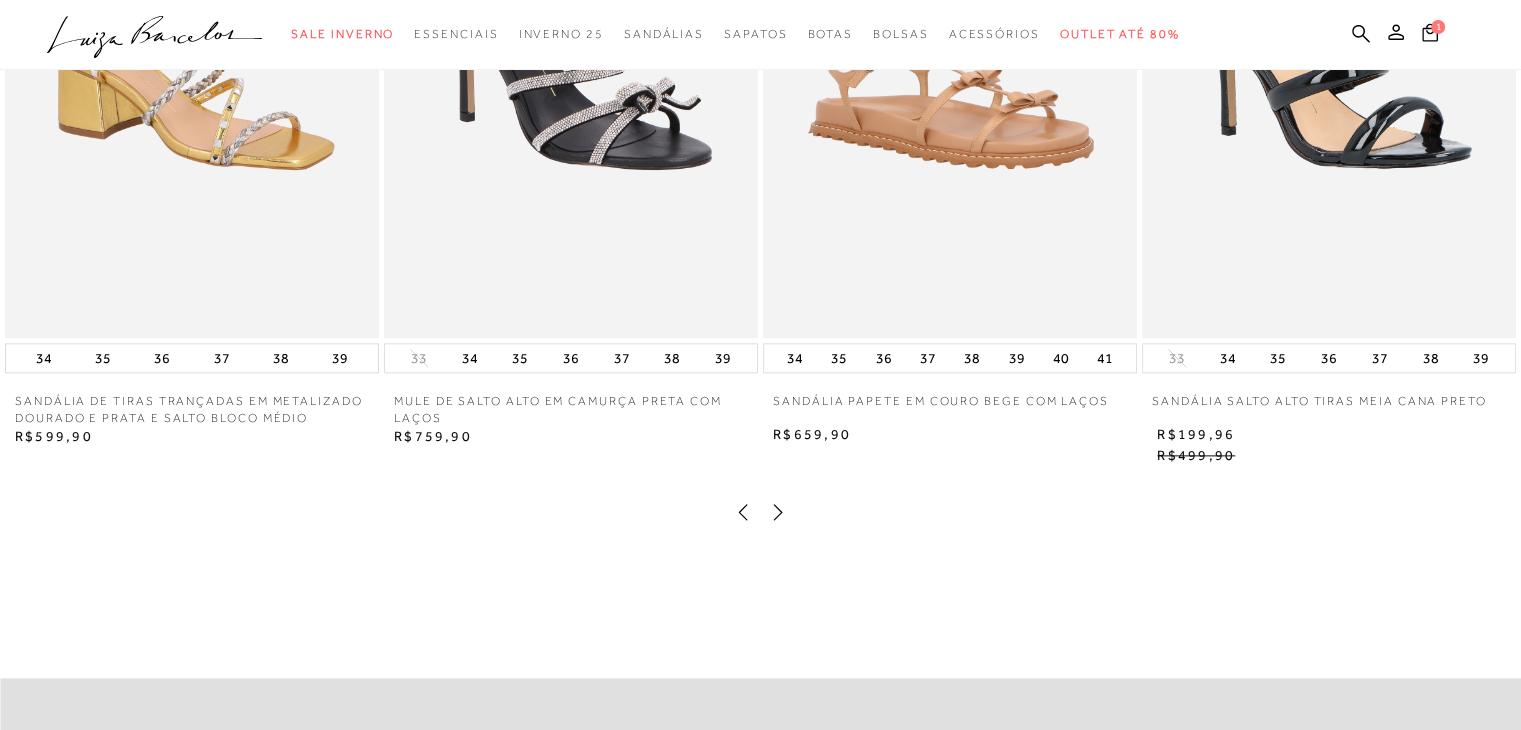 click 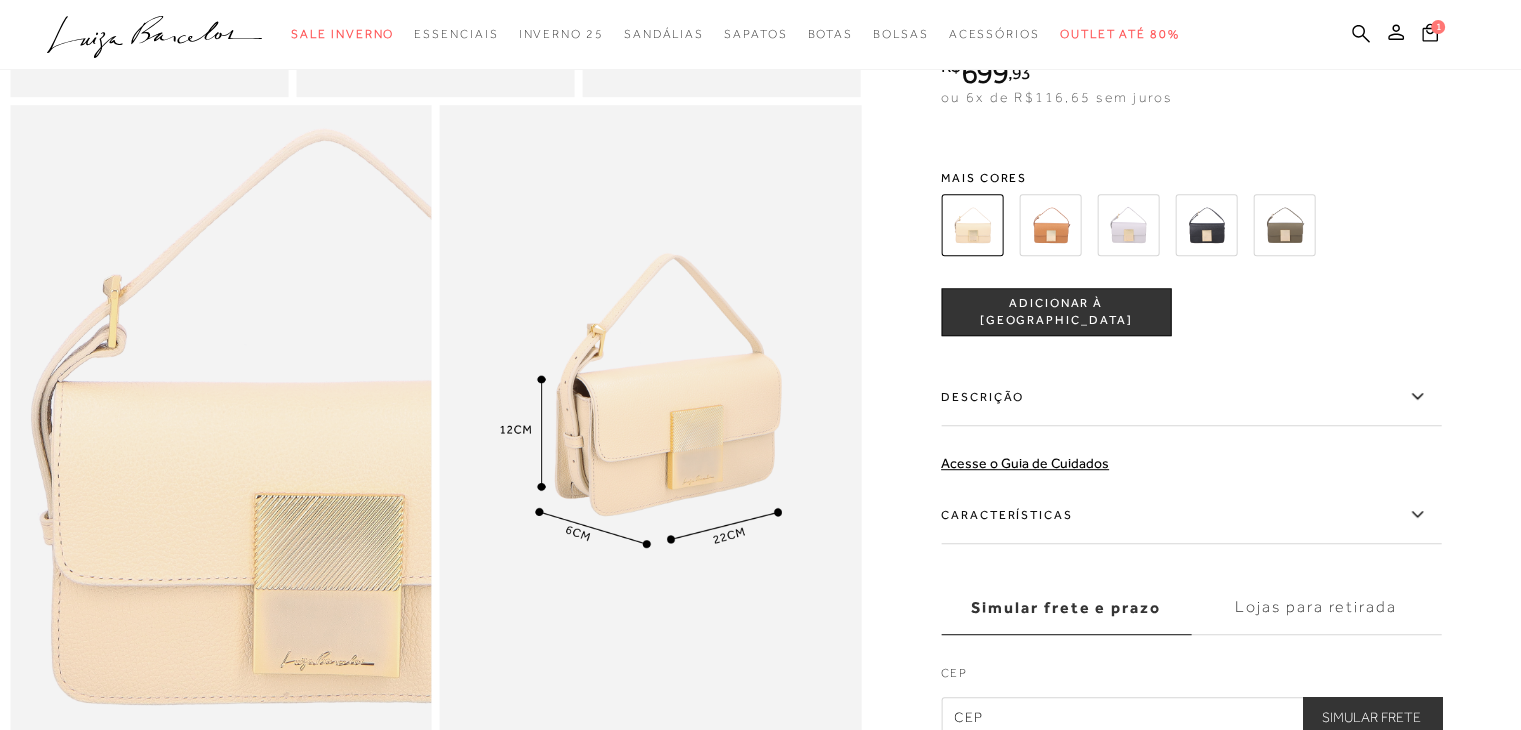 scroll, scrollTop: 1100, scrollLeft: 0, axis: vertical 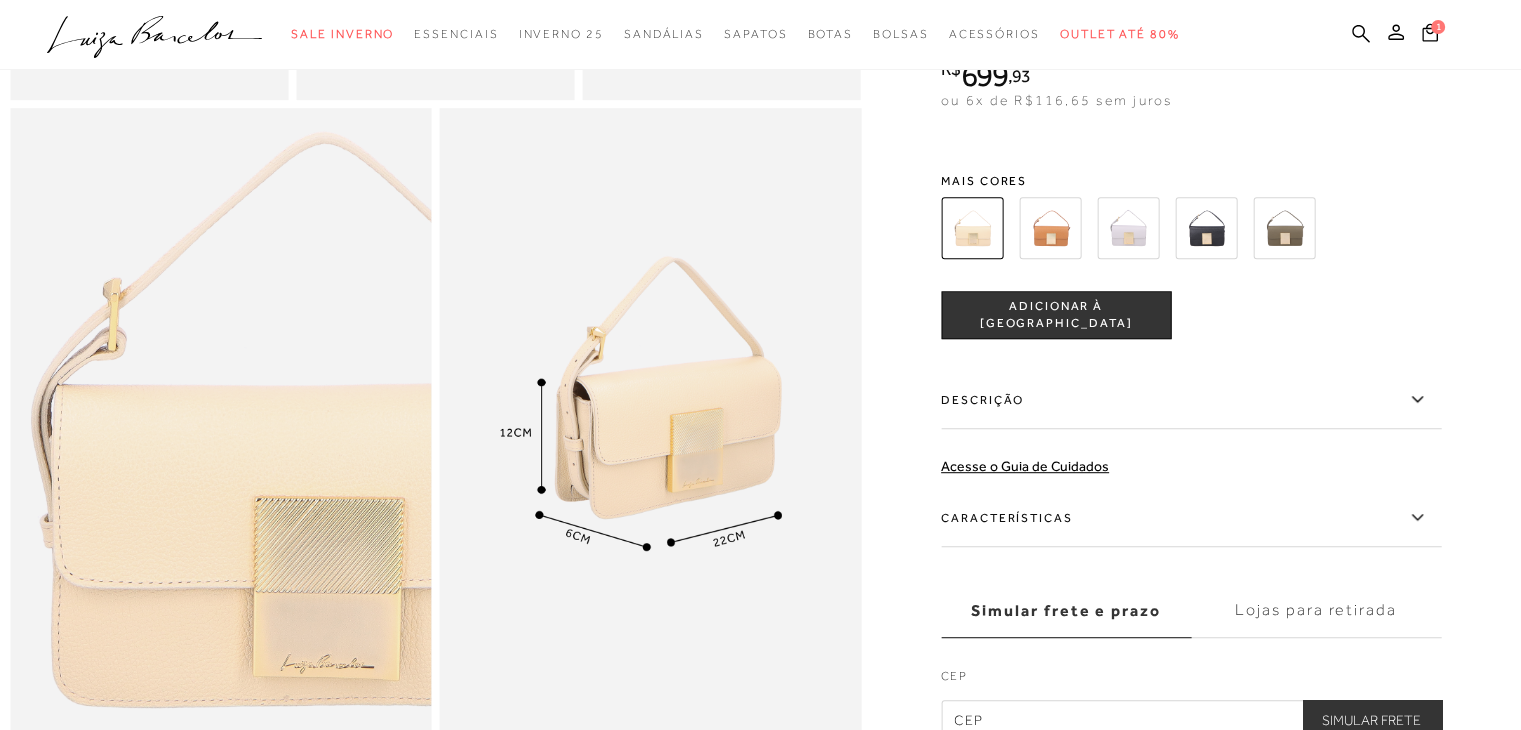 click at bounding box center (221, 424) 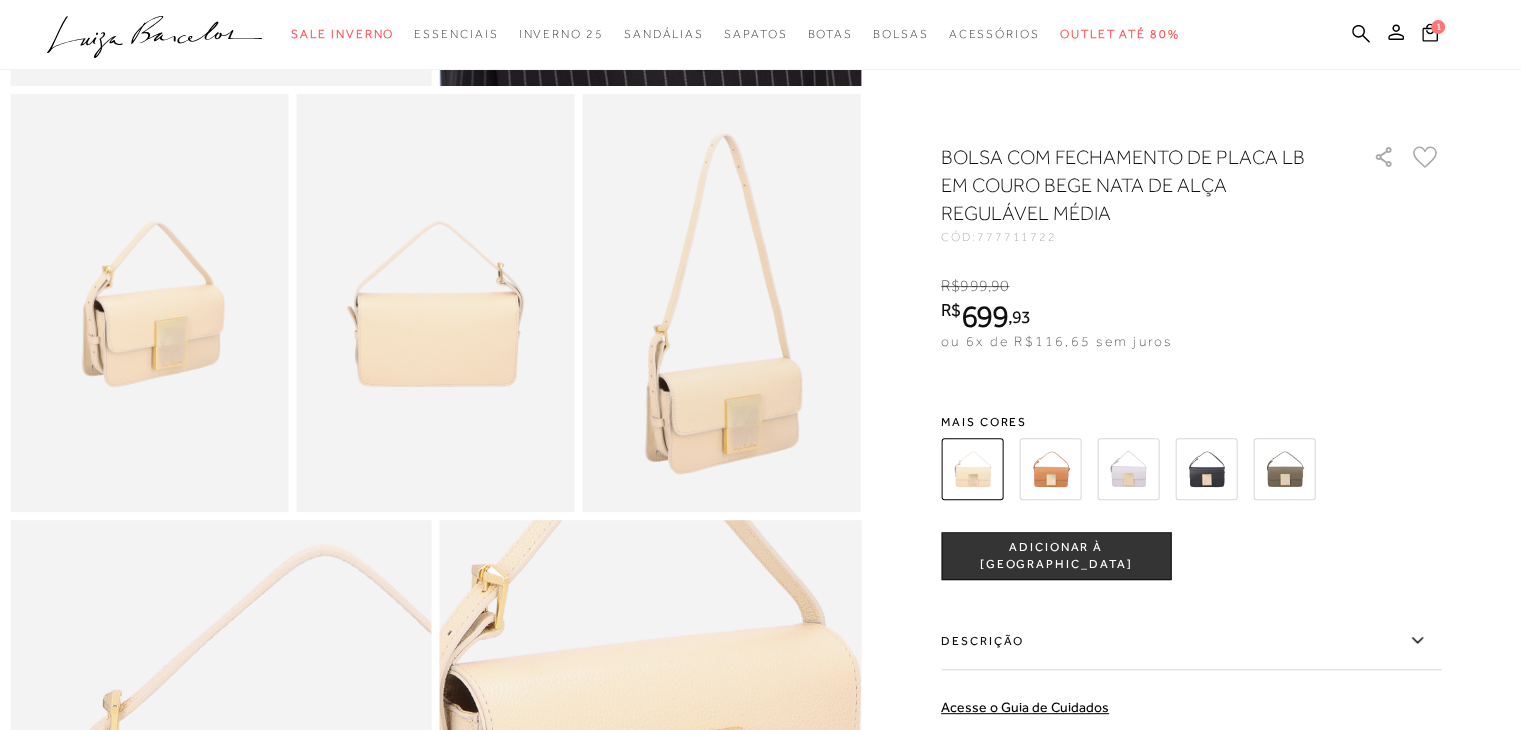 scroll, scrollTop: 600, scrollLeft: 0, axis: vertical 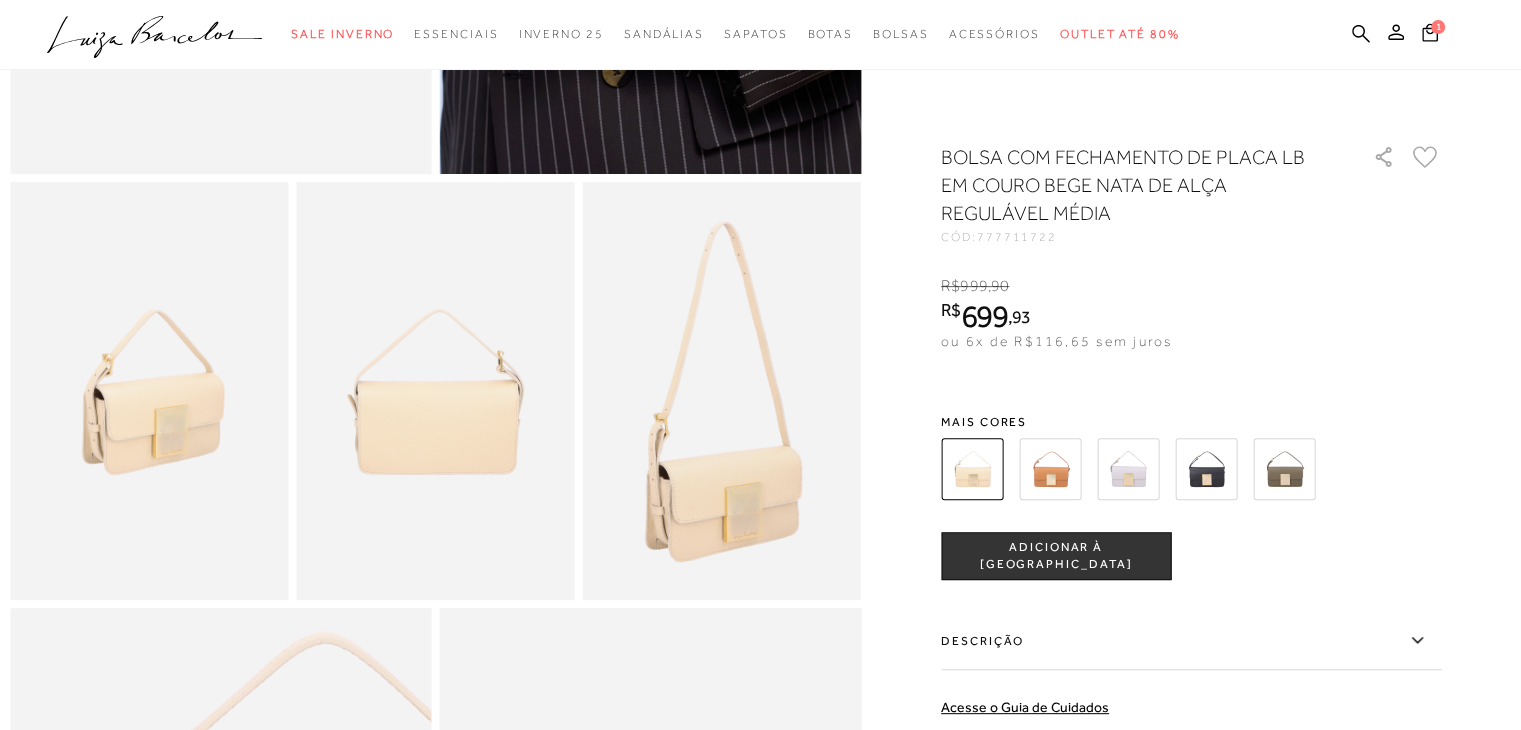 click at bounding box center [1050, 469] 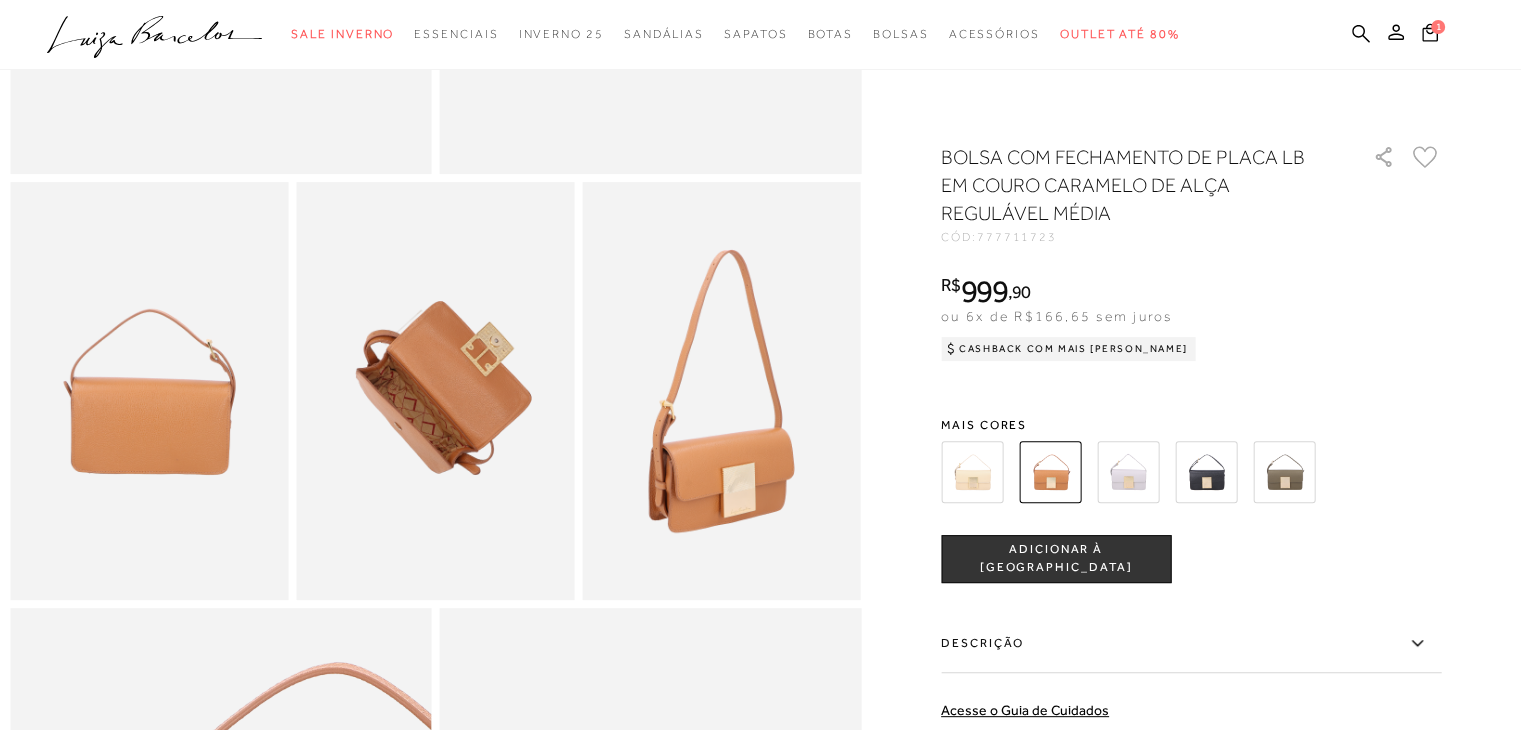 scroll, scrollTop: 0, scrollLeft: 0, axis: both 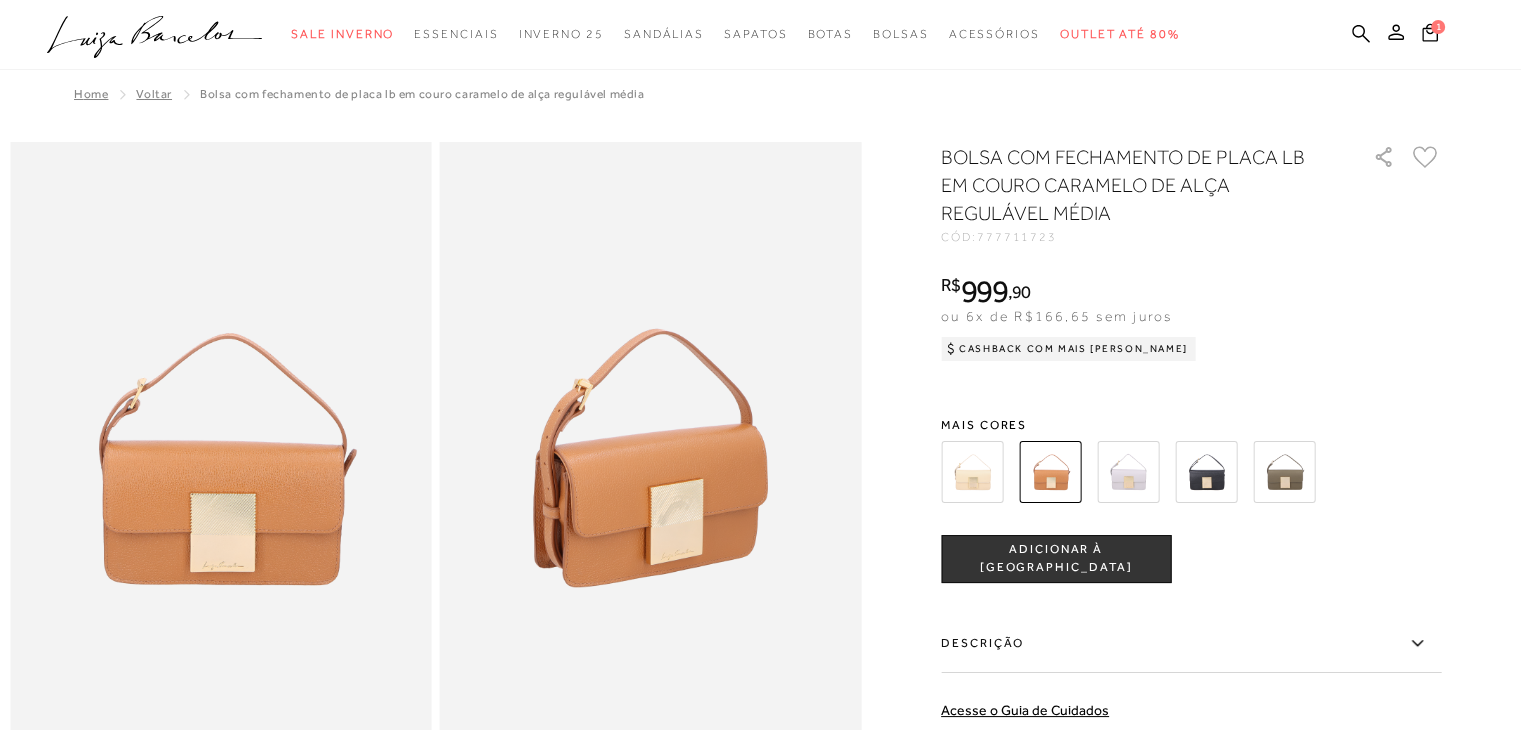 click at bounding box center (1206, 472) 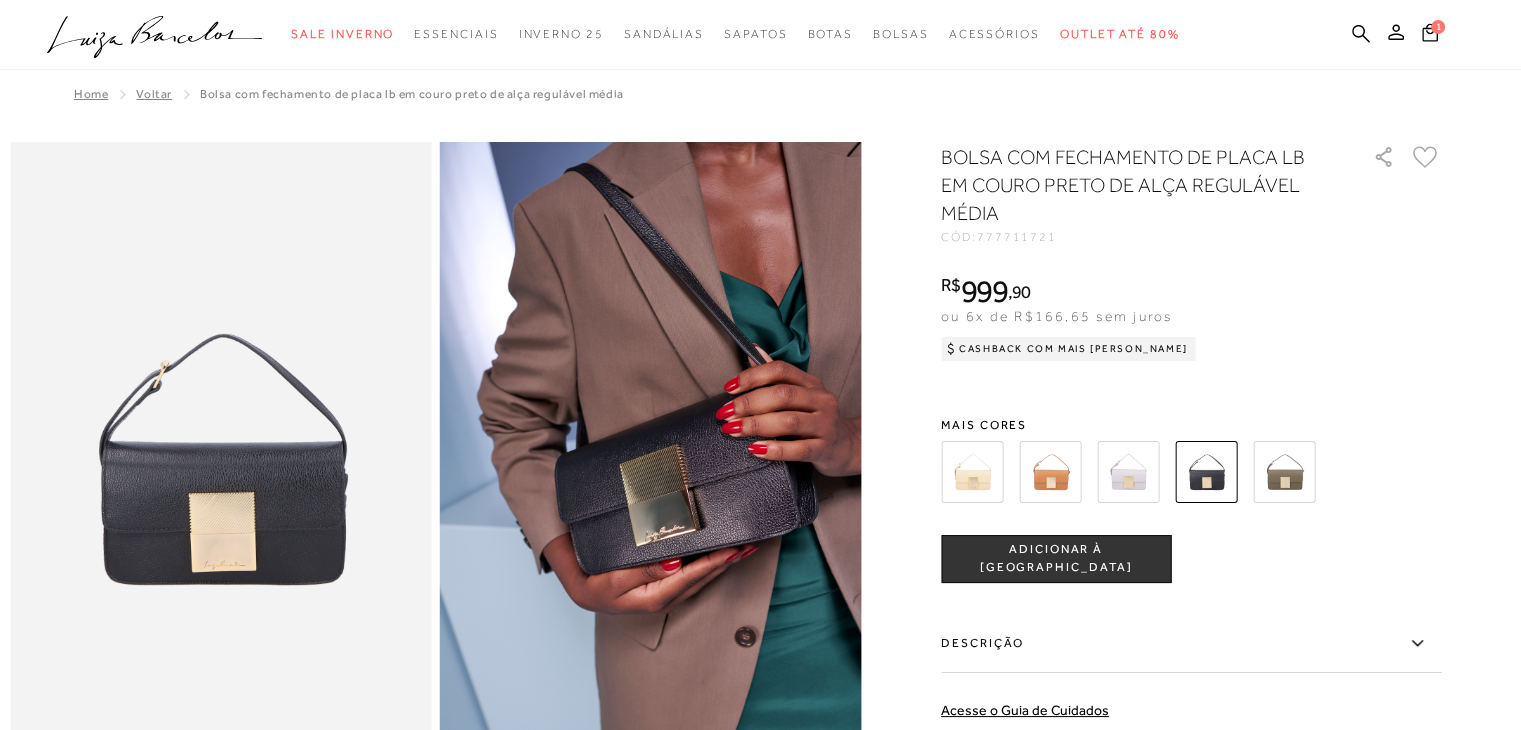 click at bounding box center (972, 472) 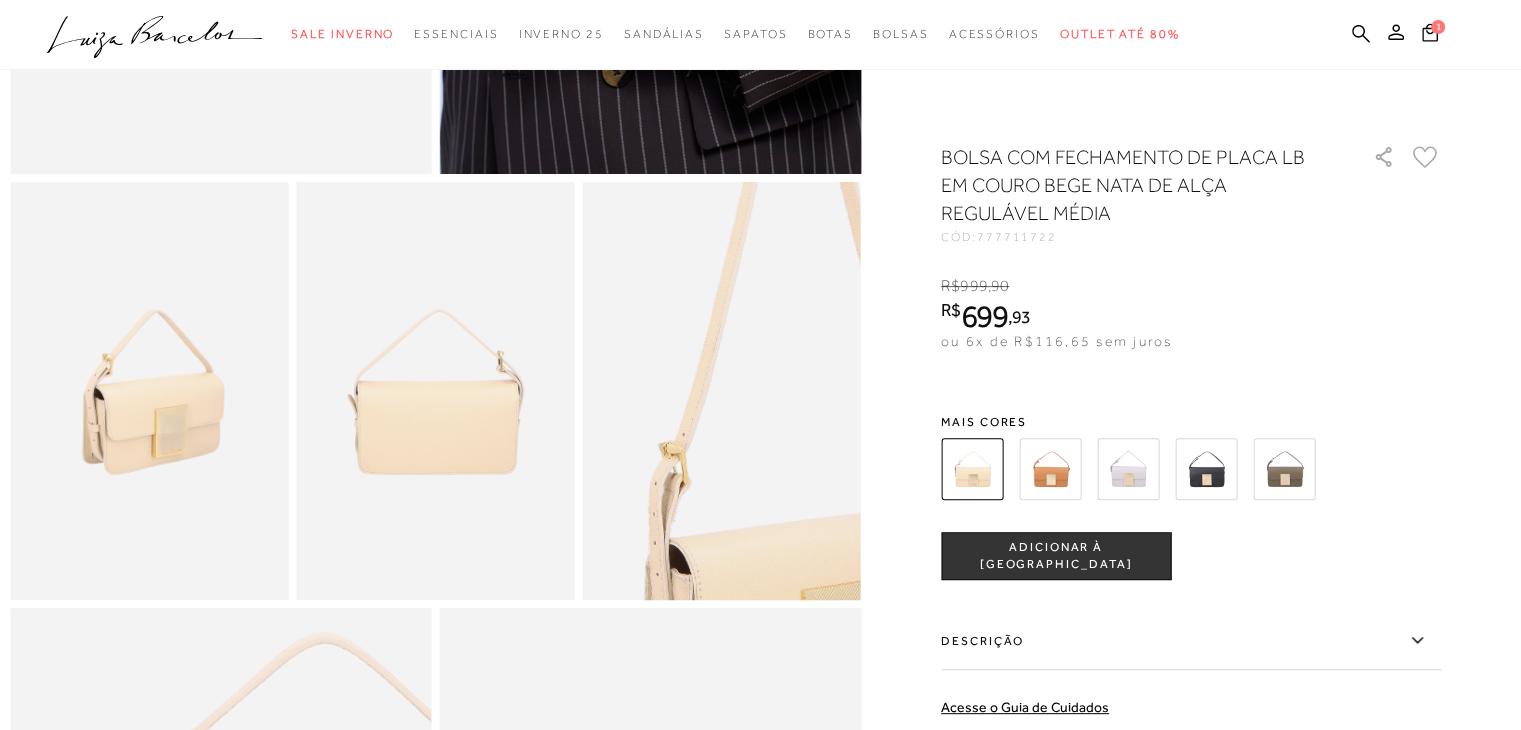 scroll, scrollTop: 900, scrollLeft: 0, axis: vertical 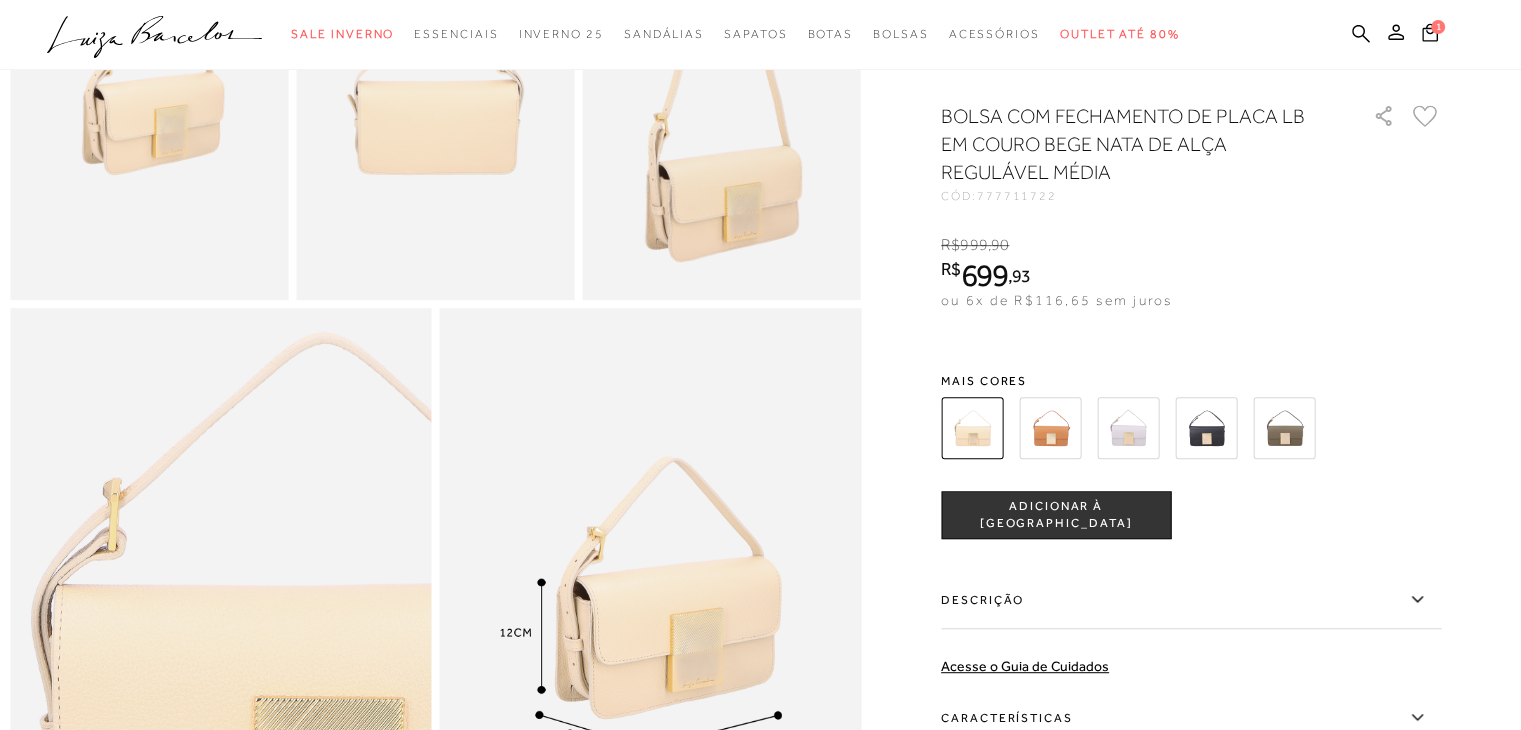 click on "ADICIONAR À [GEOGRAPHIC_DATA]" at bounding box center (1056, 515) 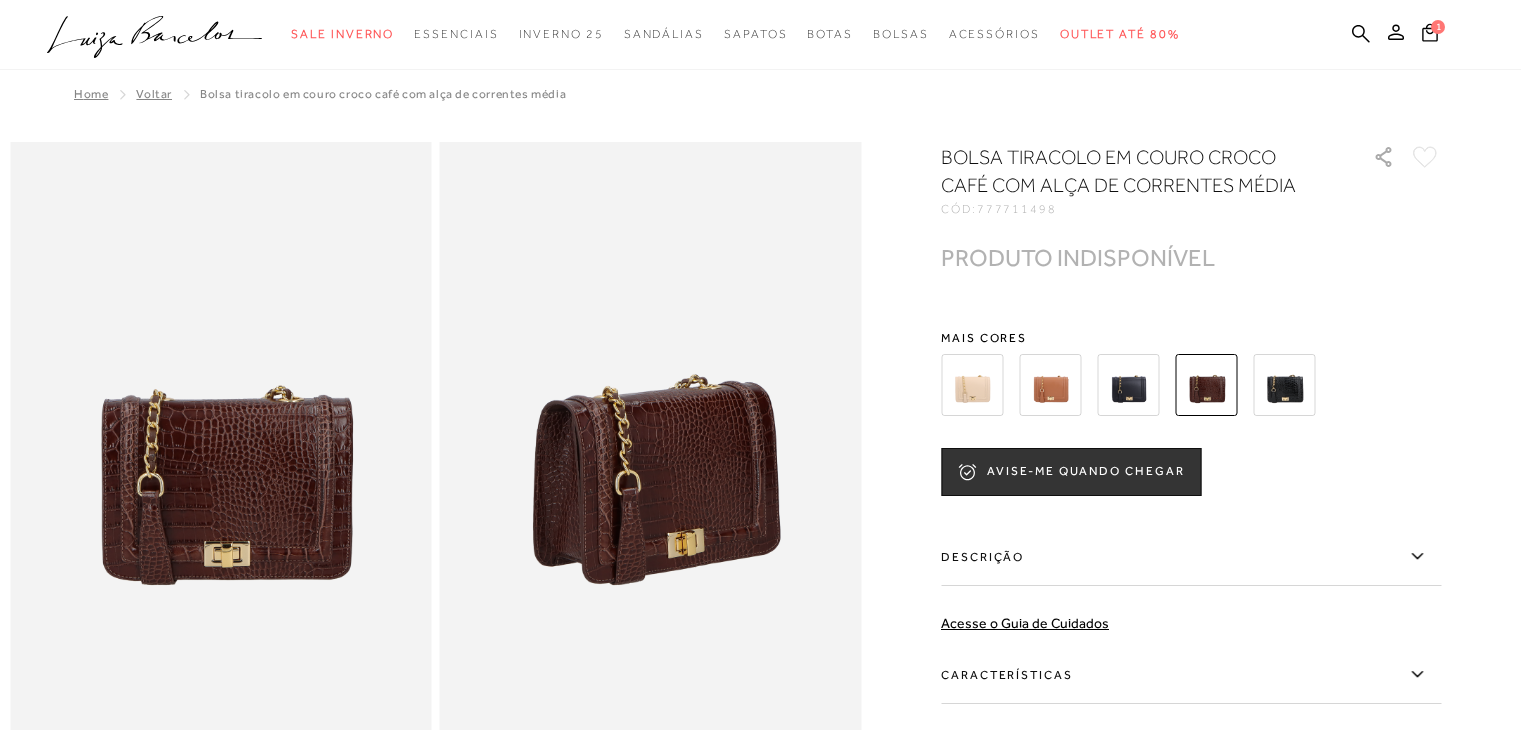 scroll, scrollTop: 0, scrollLeft: 0, axis: both 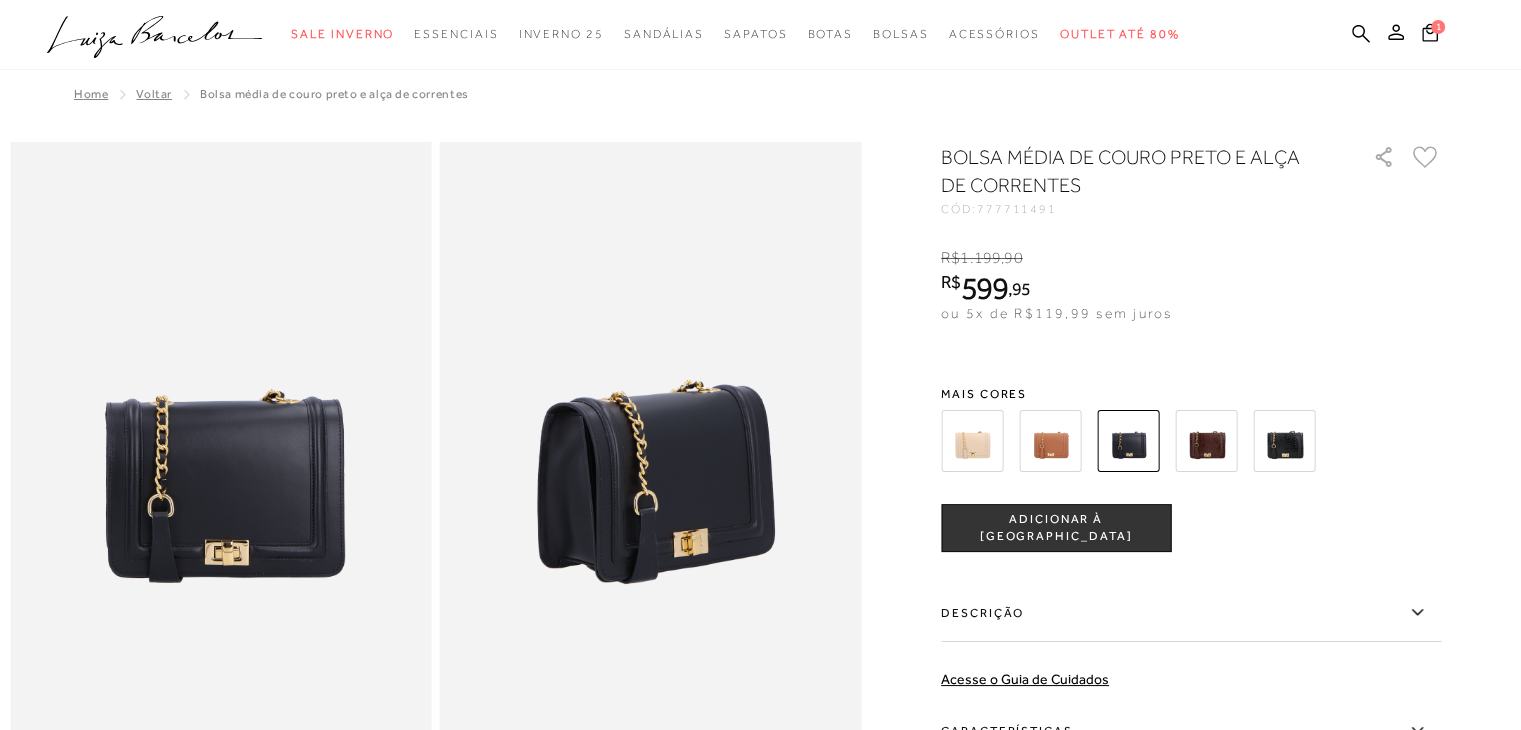 click at bounding box center (1050, 441) 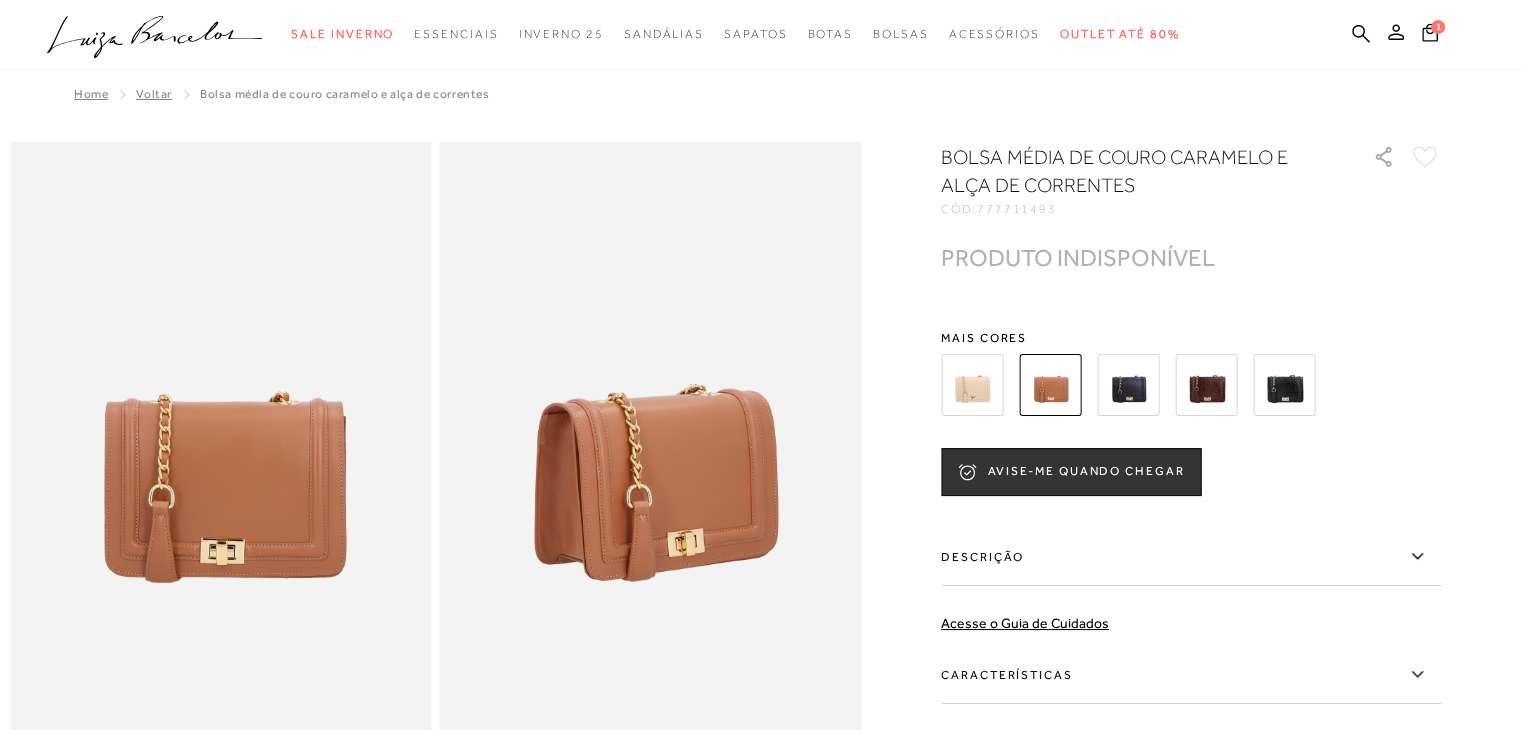 click at bounding box center (972, 385) 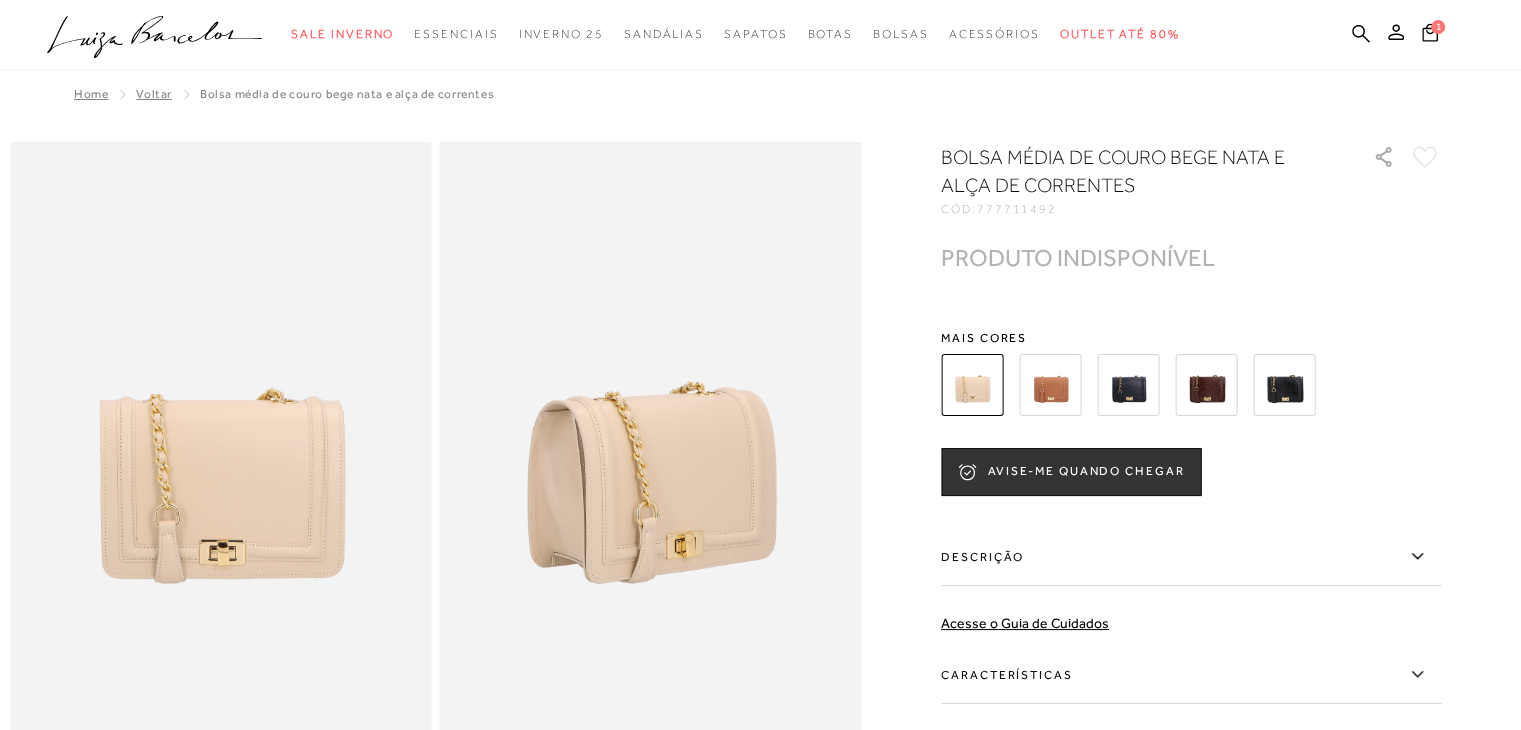 click at bounding box center (1128, 385) 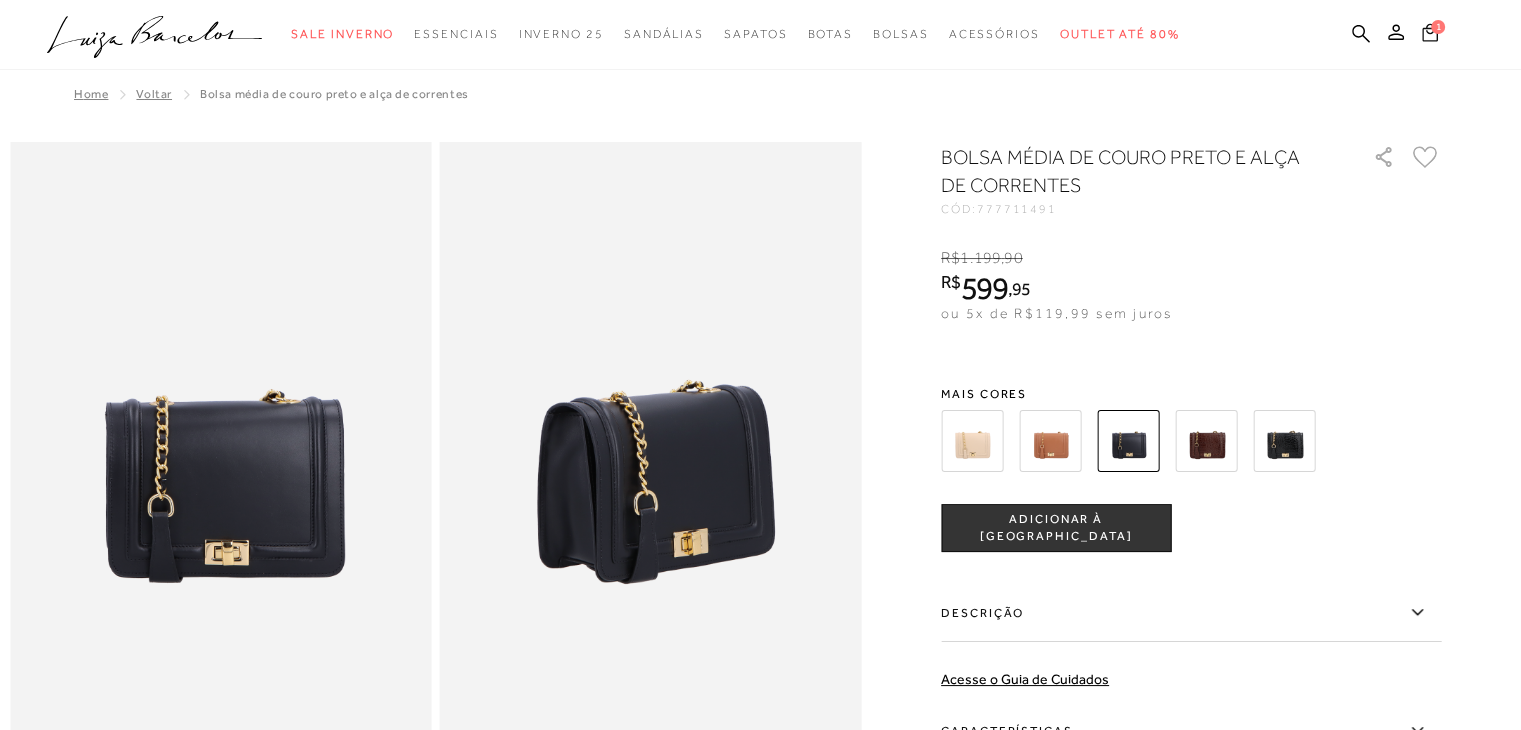 click on "1" at bounding box center [1438, 27] 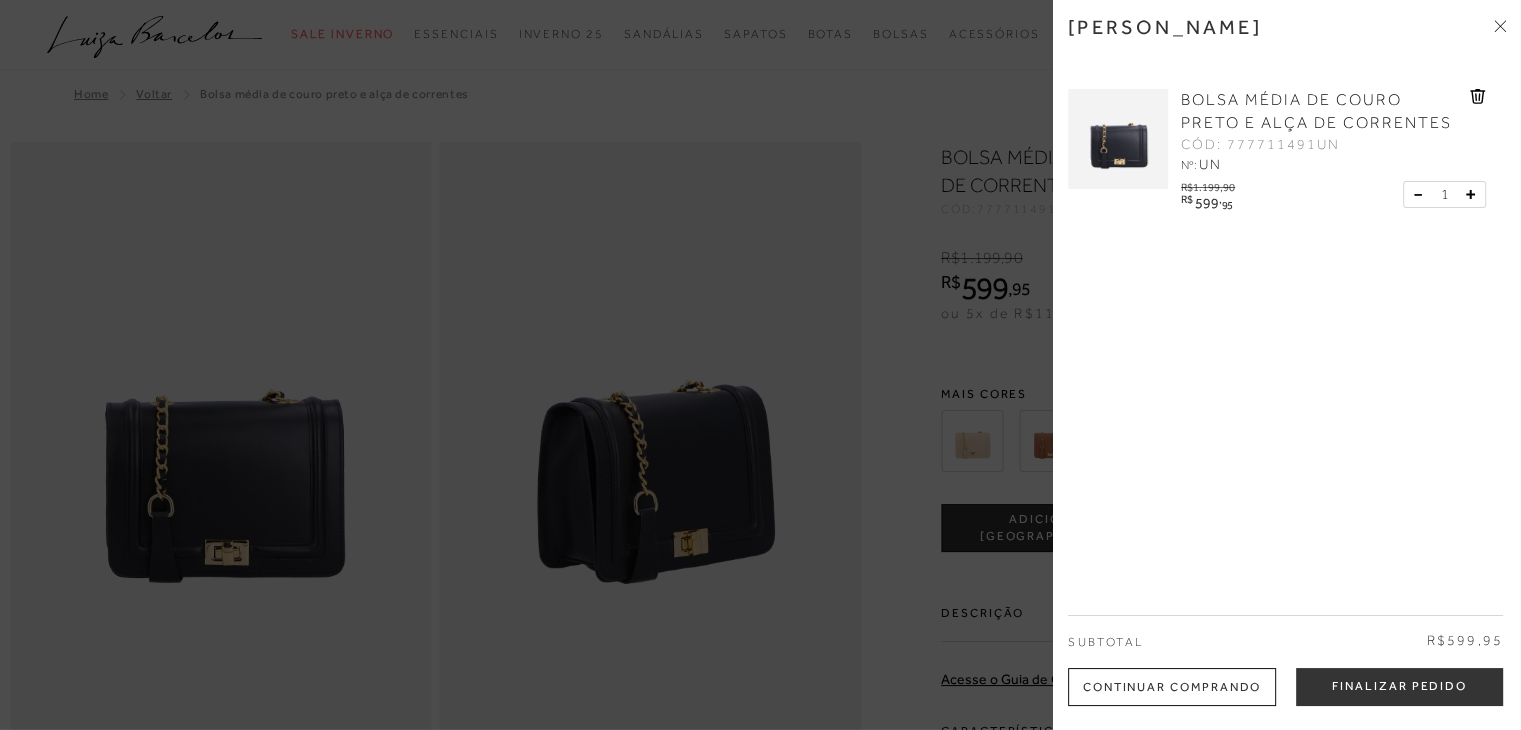 click at bounding box center [760, 365] 